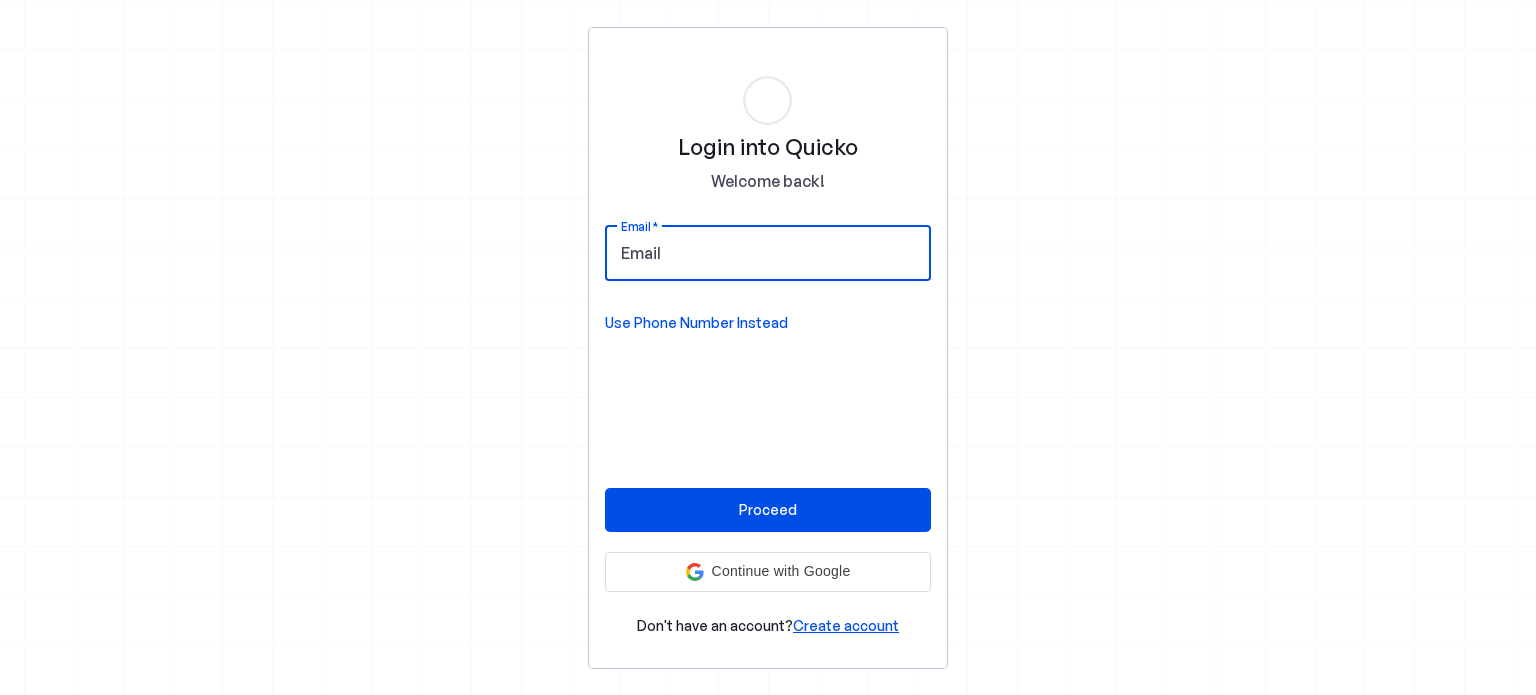 click on "Email" at bounding box center [768, 253] 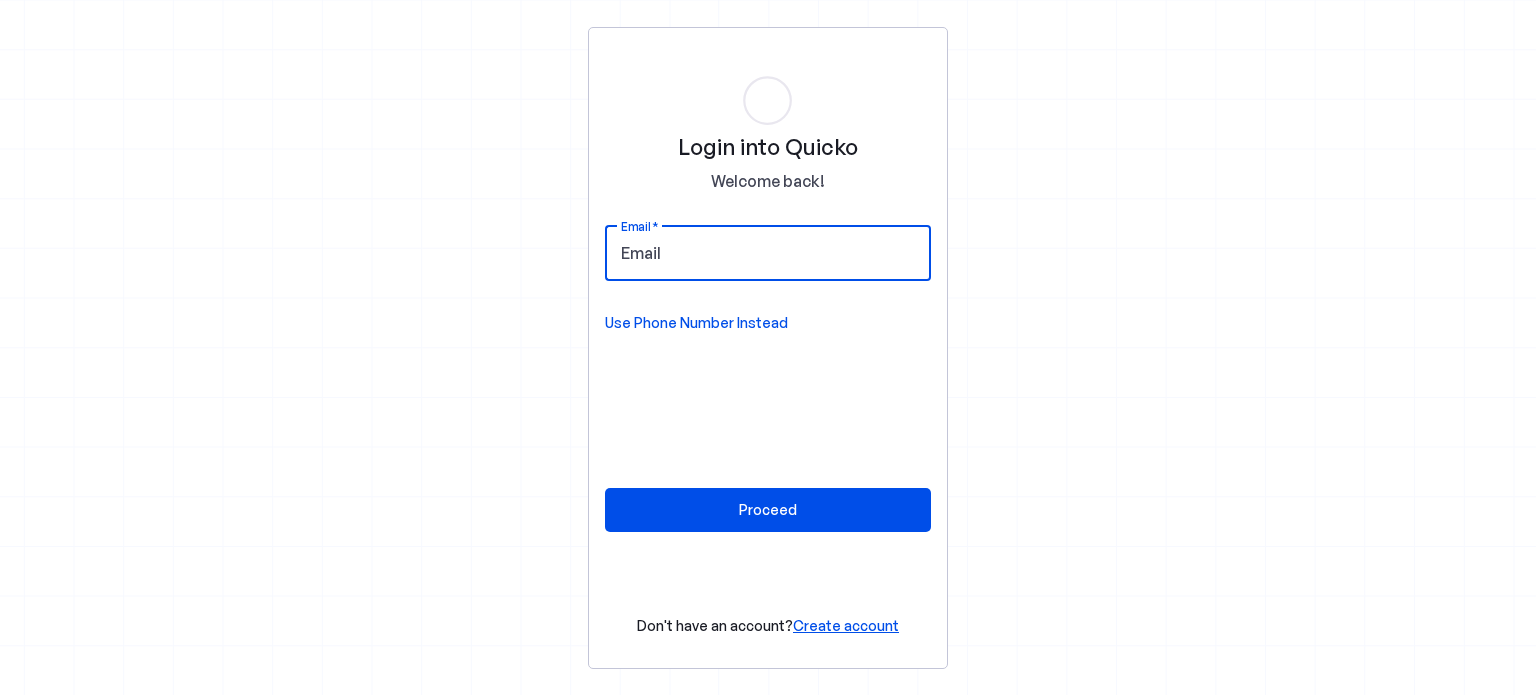 click on "Email" at bounding box center (768, 253) 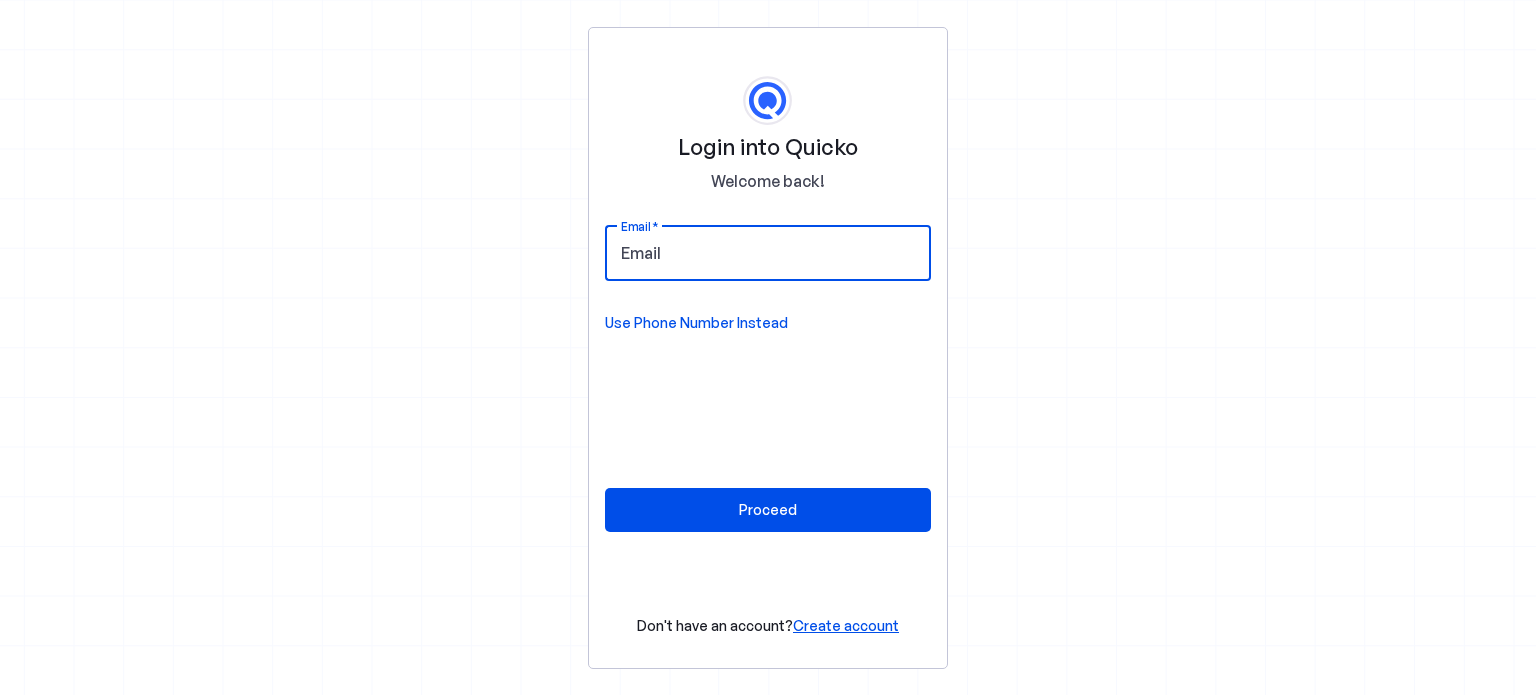 click on "Email" at bounding box center (768, 253) 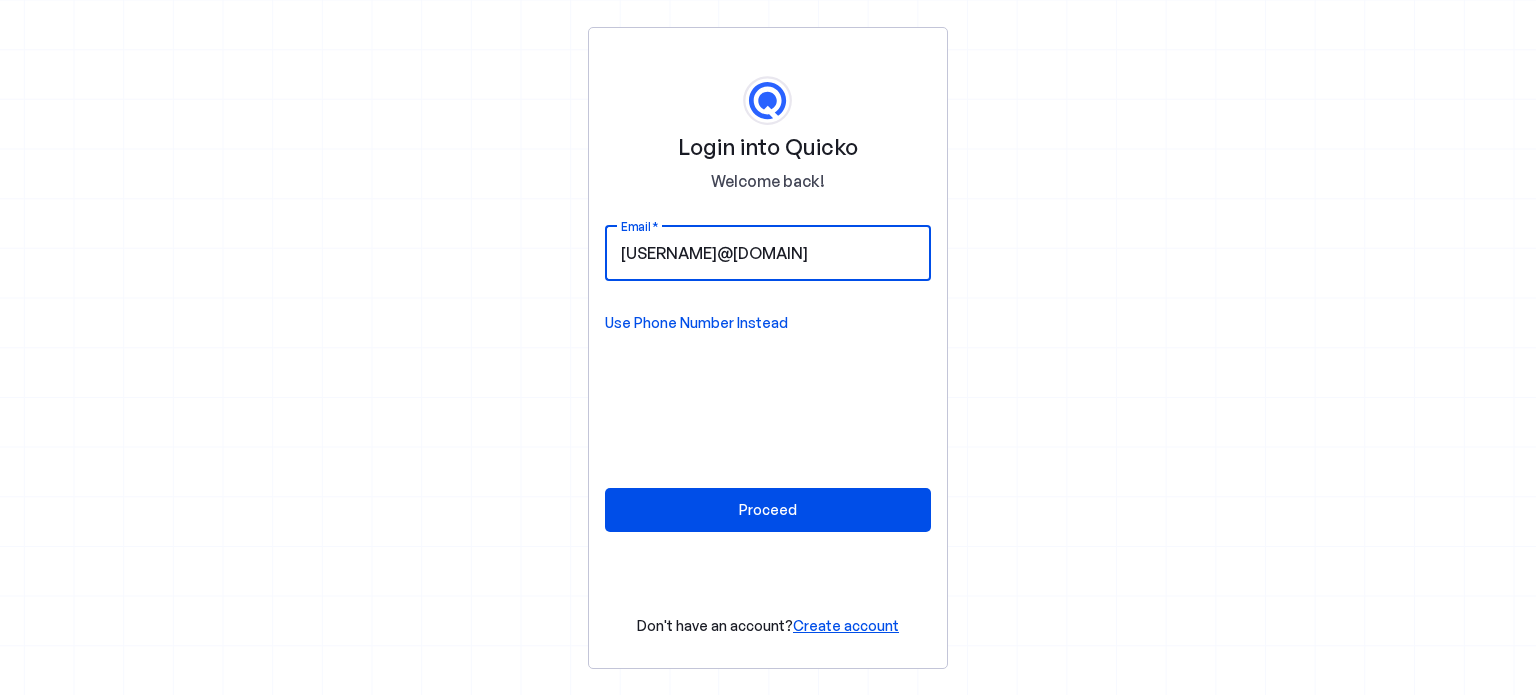 type on "[USERNAME]@[DOMAIN]" 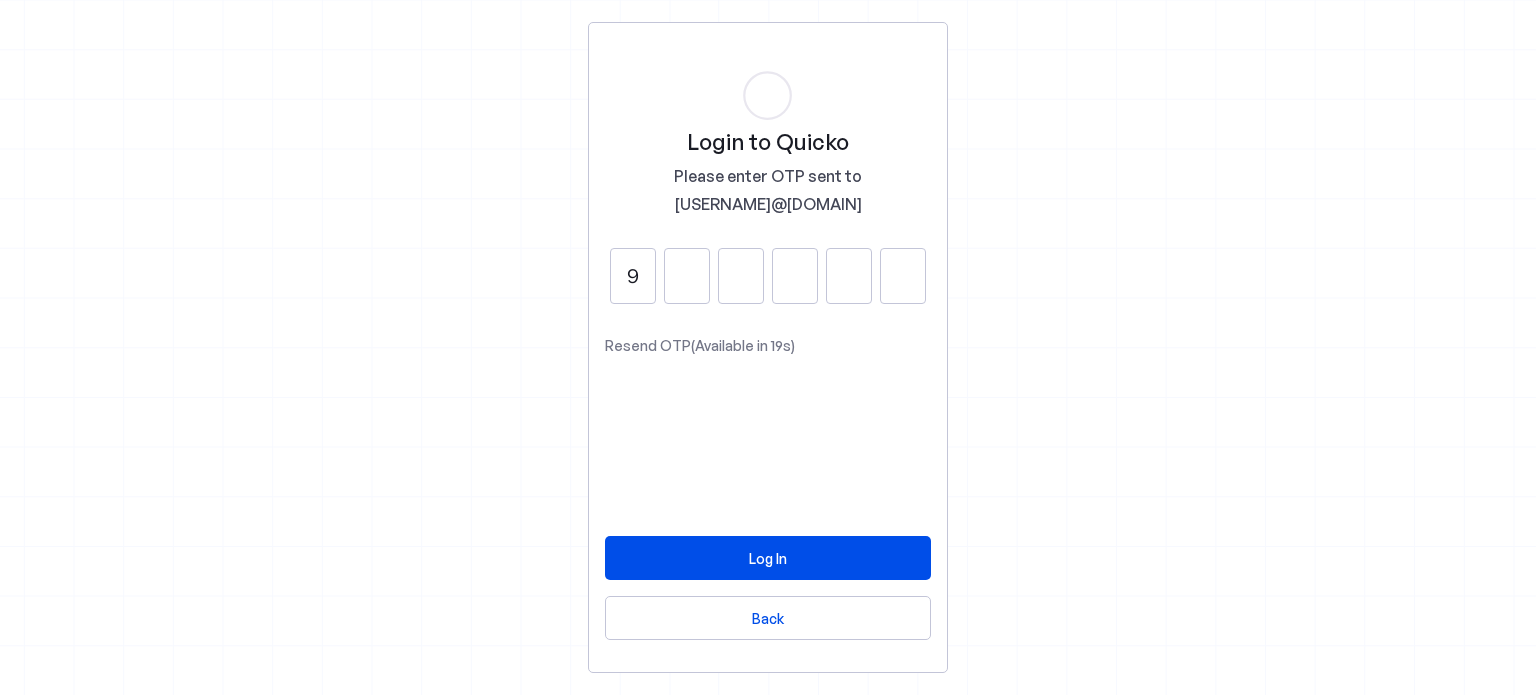 type on "9" 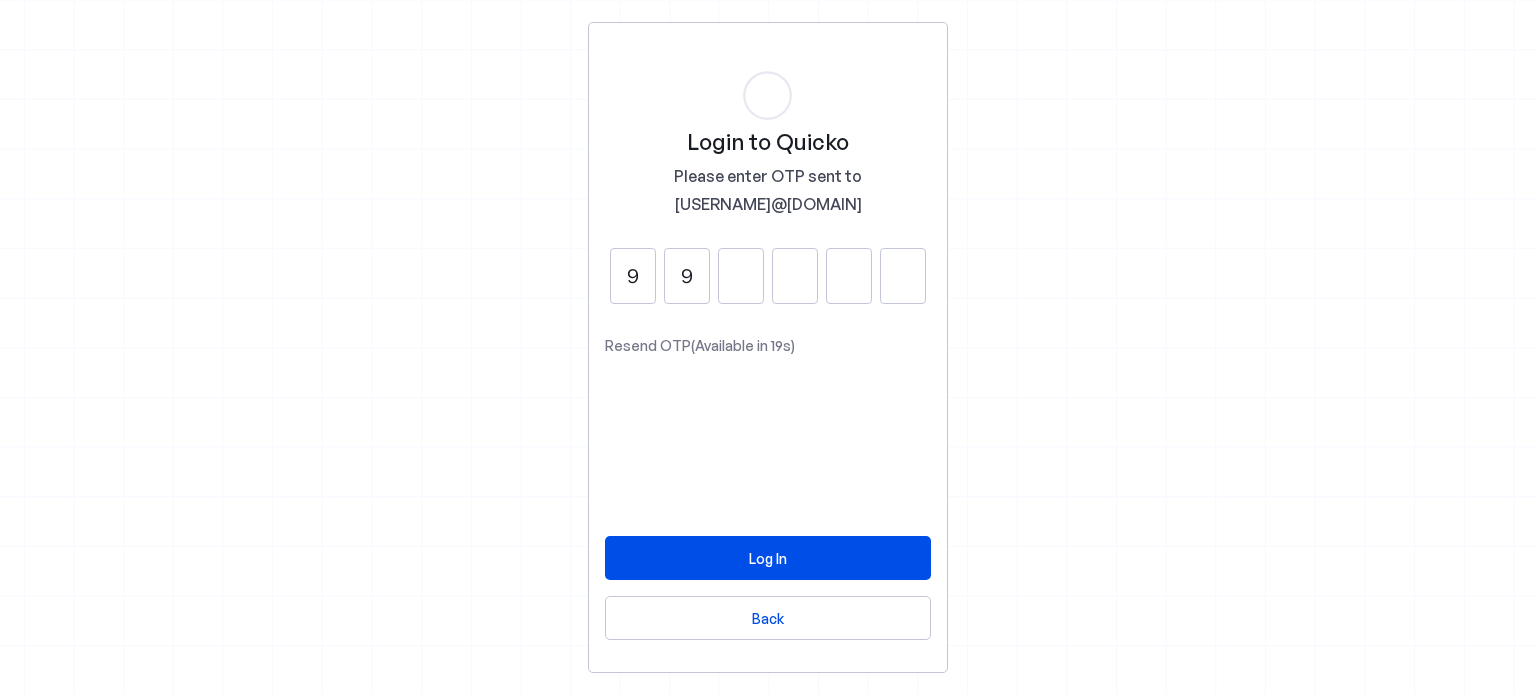 type on "9" 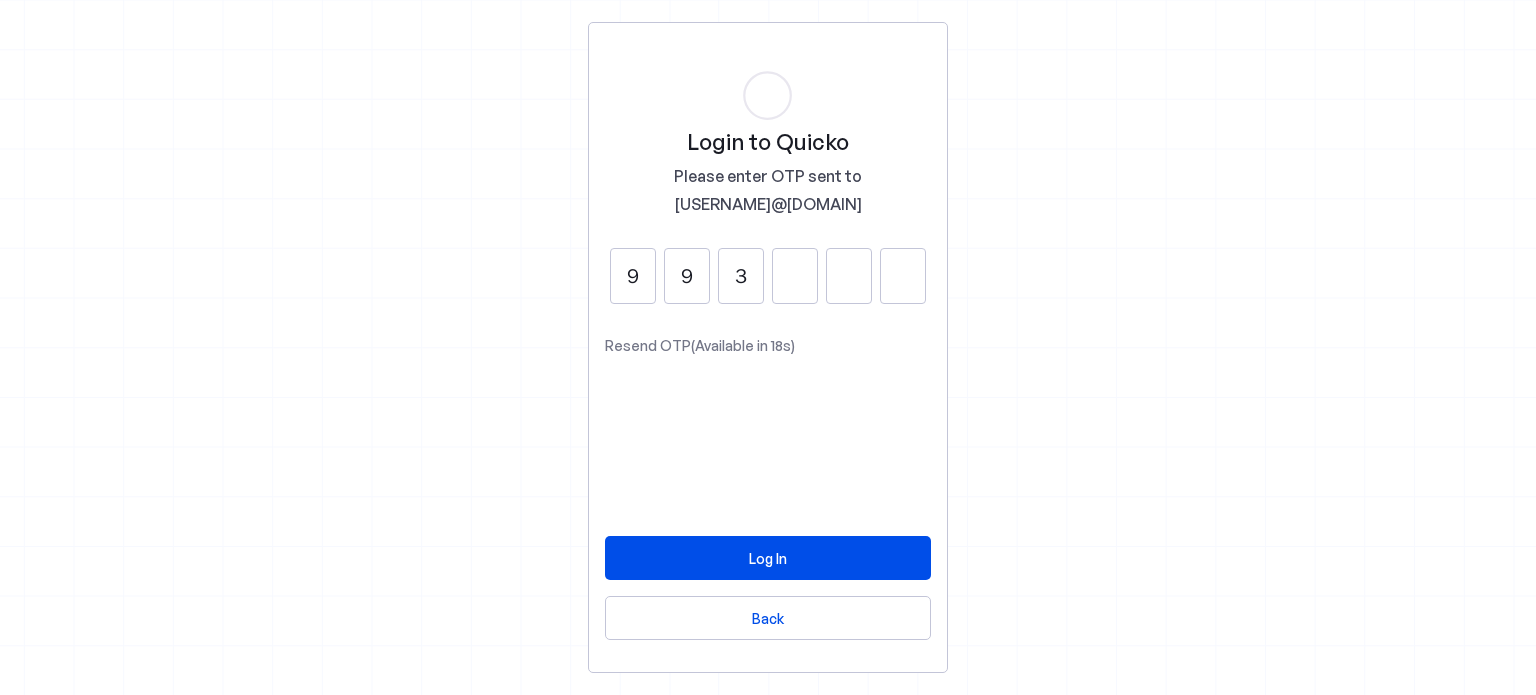 type on "3" 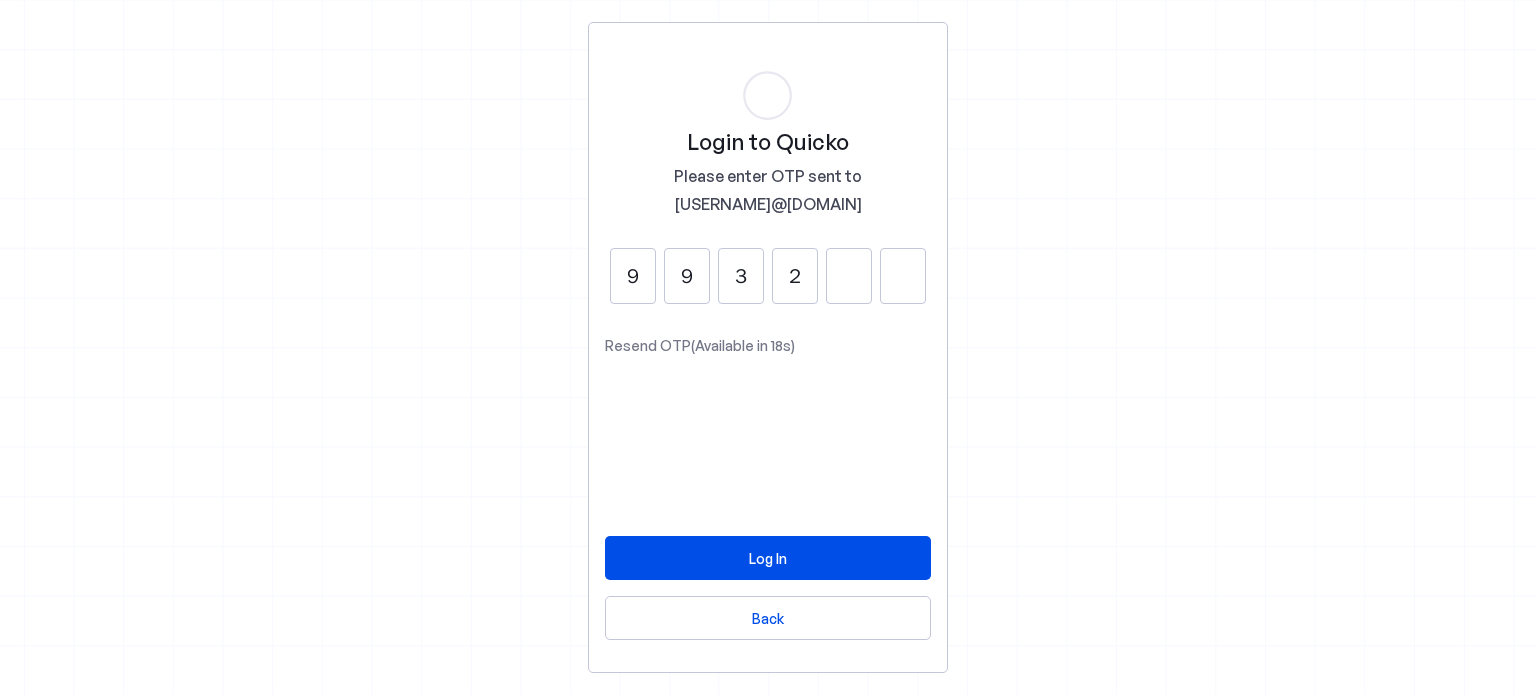 type on "2" 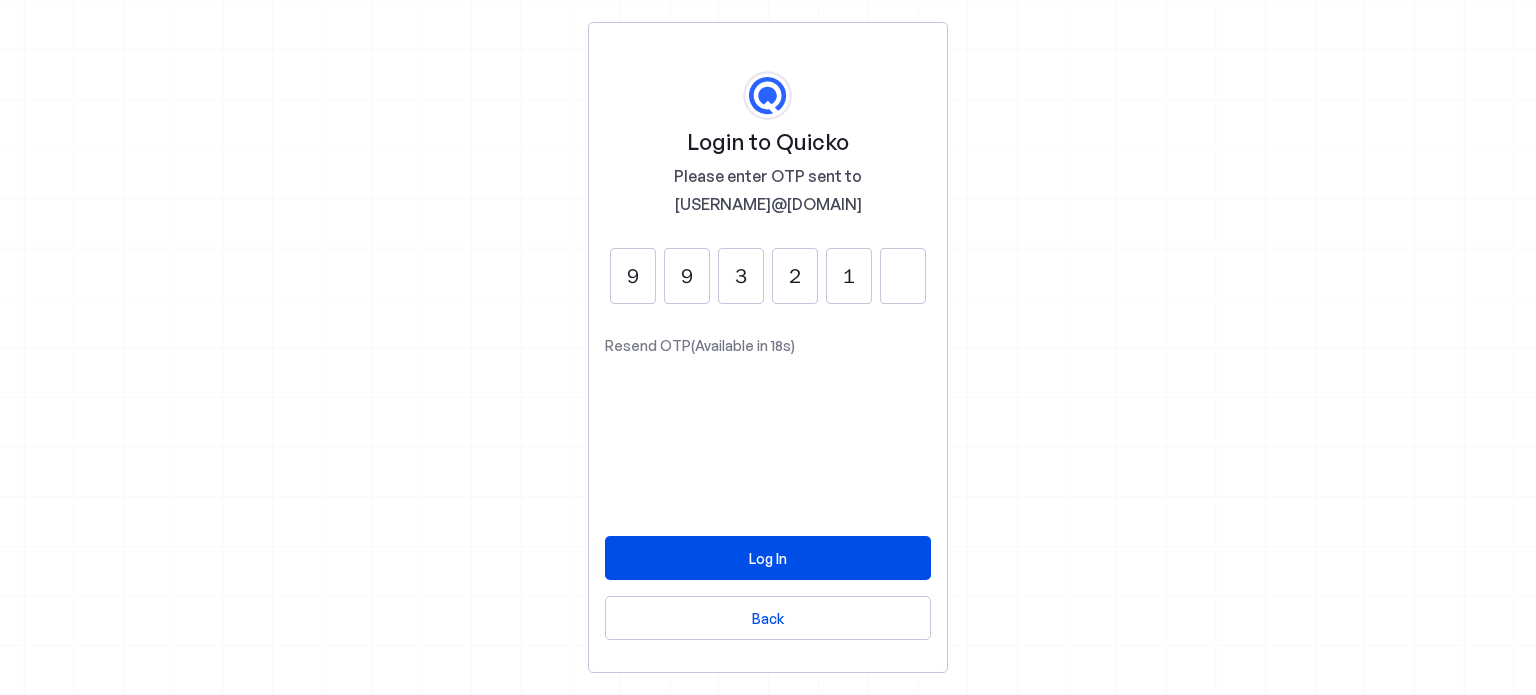 type on "1" 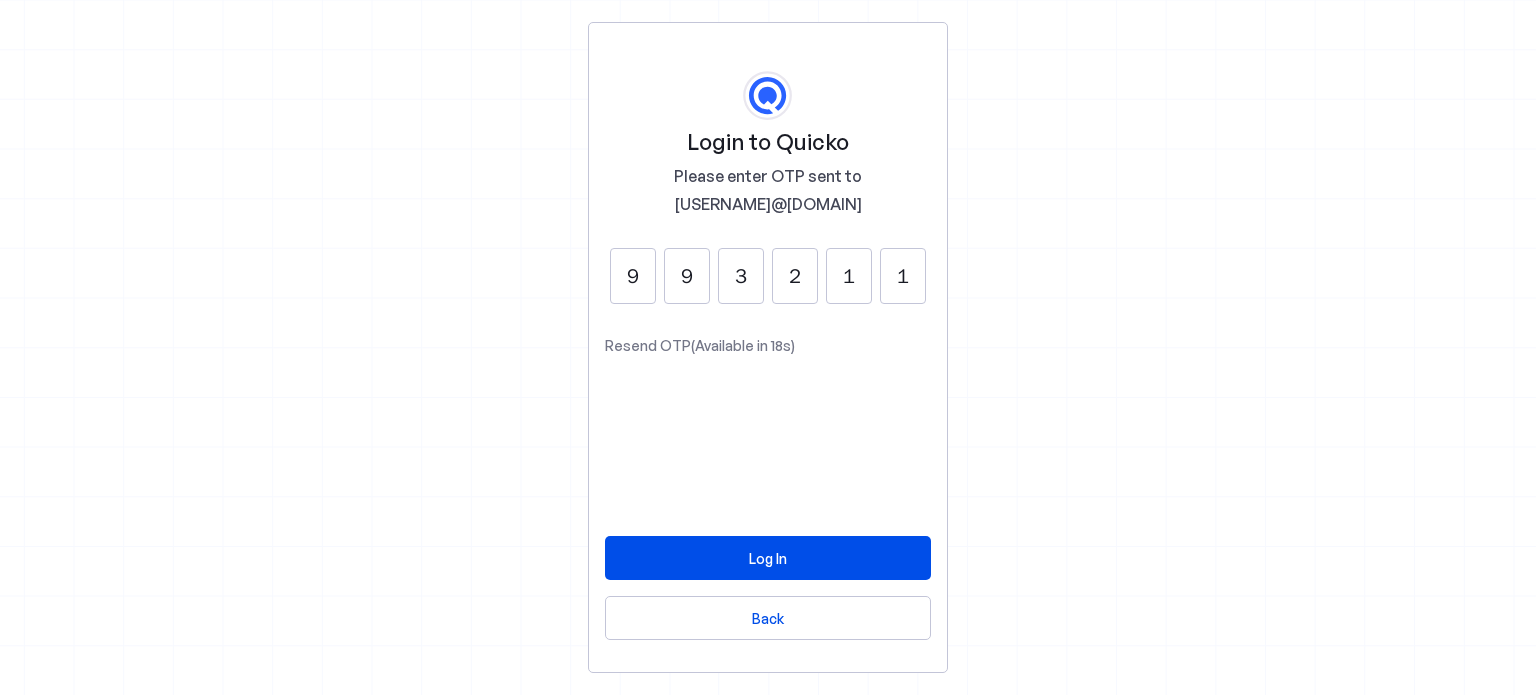 type on "1" 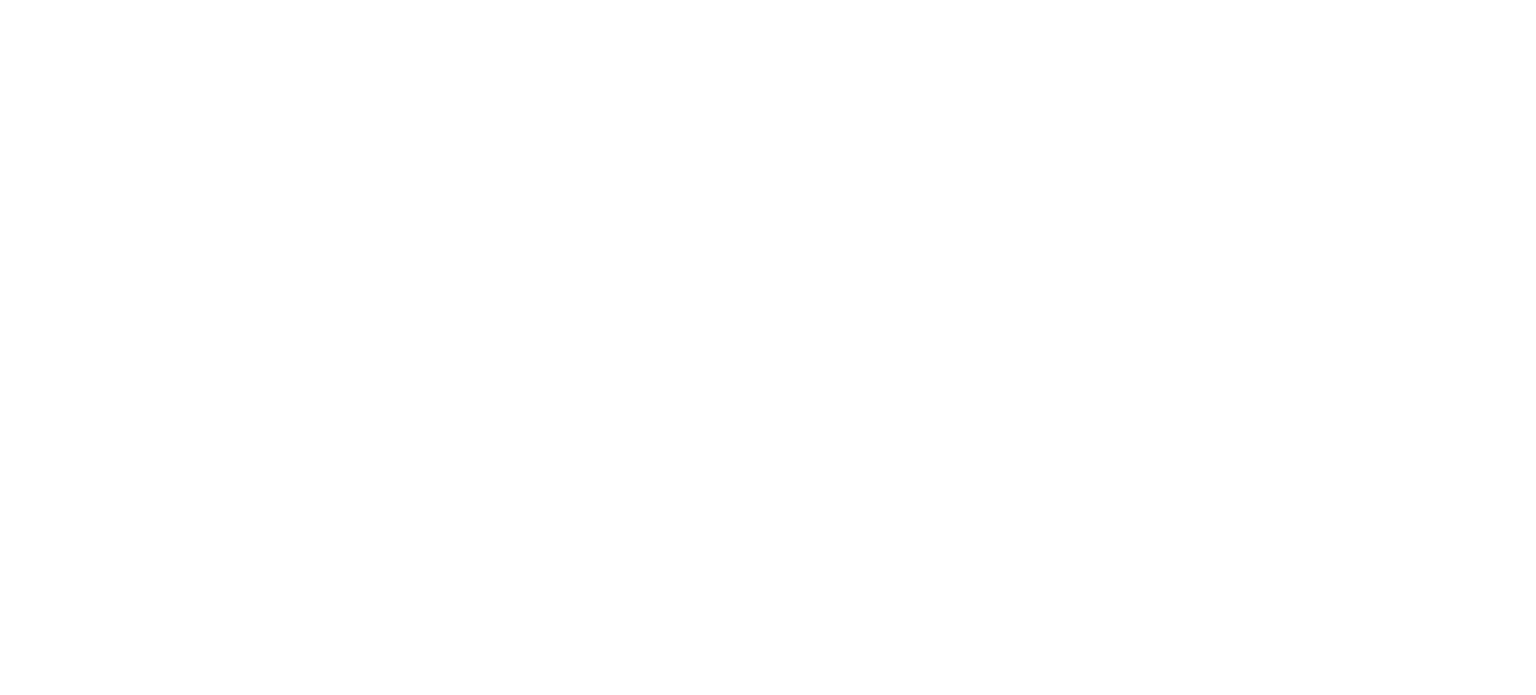 scroll, scrollTop: 0, scrollLeft: 0, axis: both 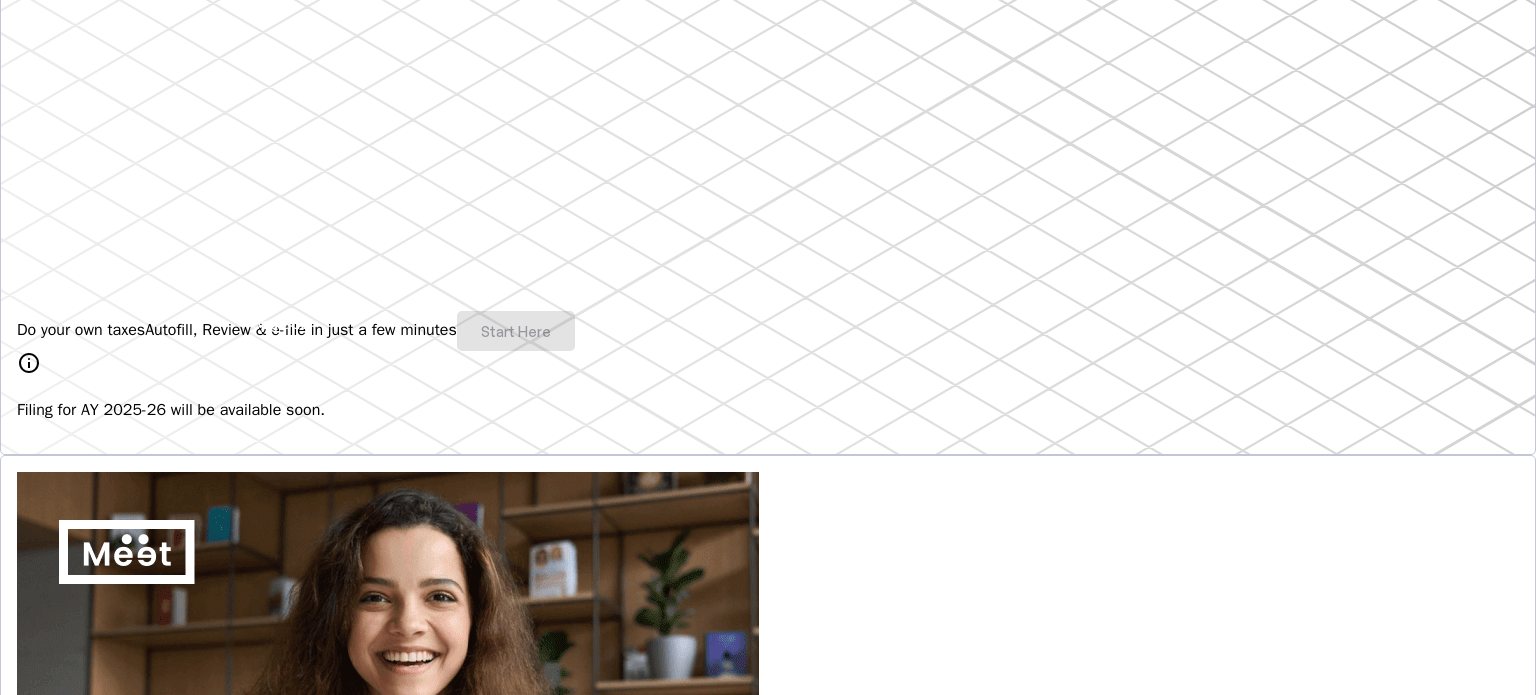 click on "Autofill, Review & e-file in just a few minutes" at bounding box center (301, 330) 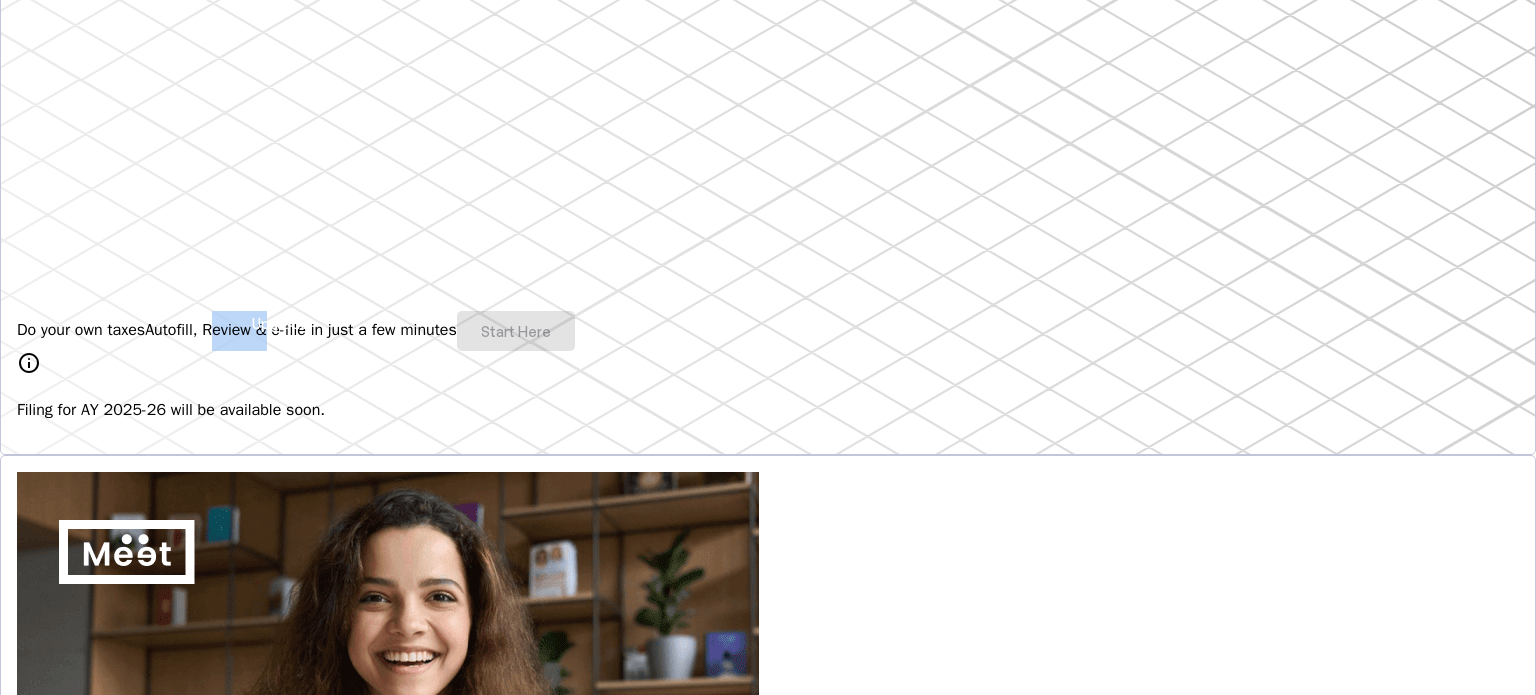 click on "Autofill, Review & e-file in just a few minutes" at bounding box center [301, 330] 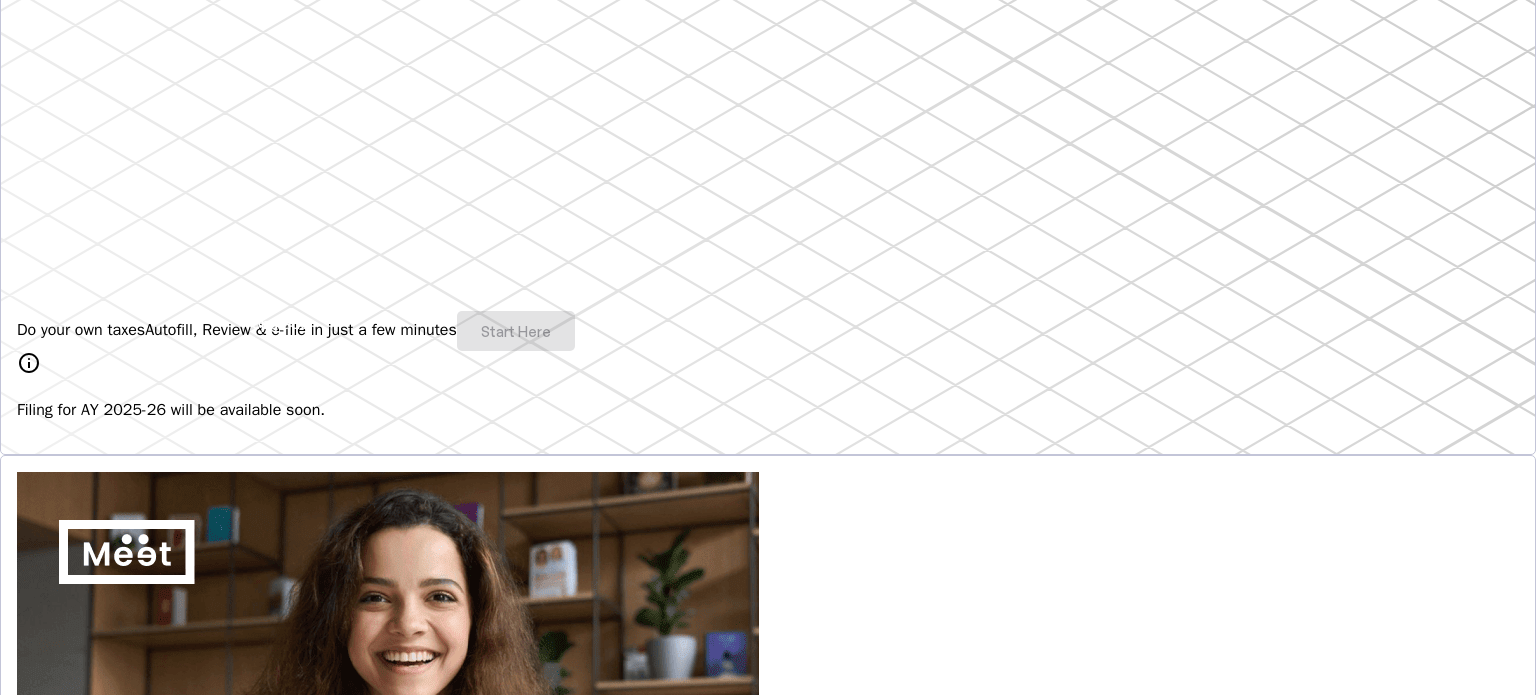click on "Filing for AY 2025-26 will be available soon." at bounding box center [768, 410] 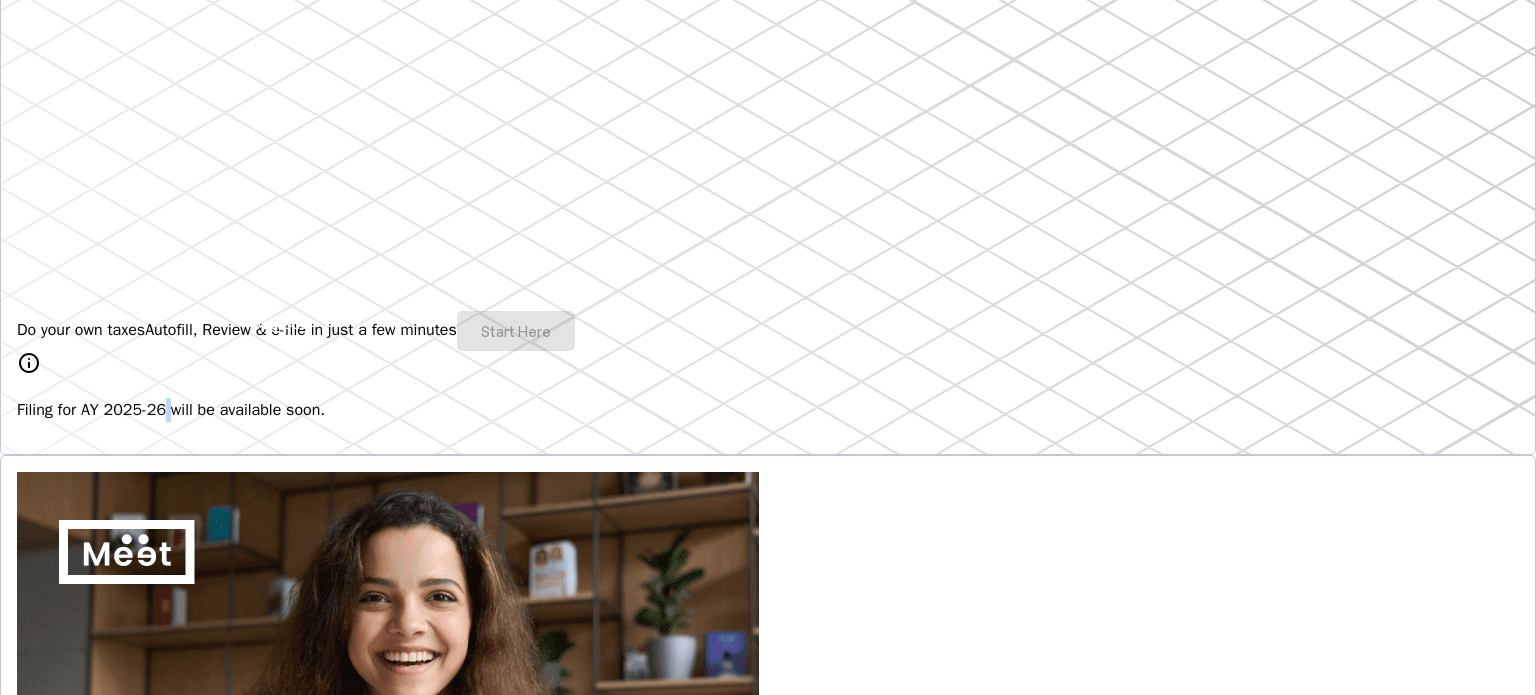 click on "Filing for AY 2025-26 will be available soon." at bounding box center [768, 410] 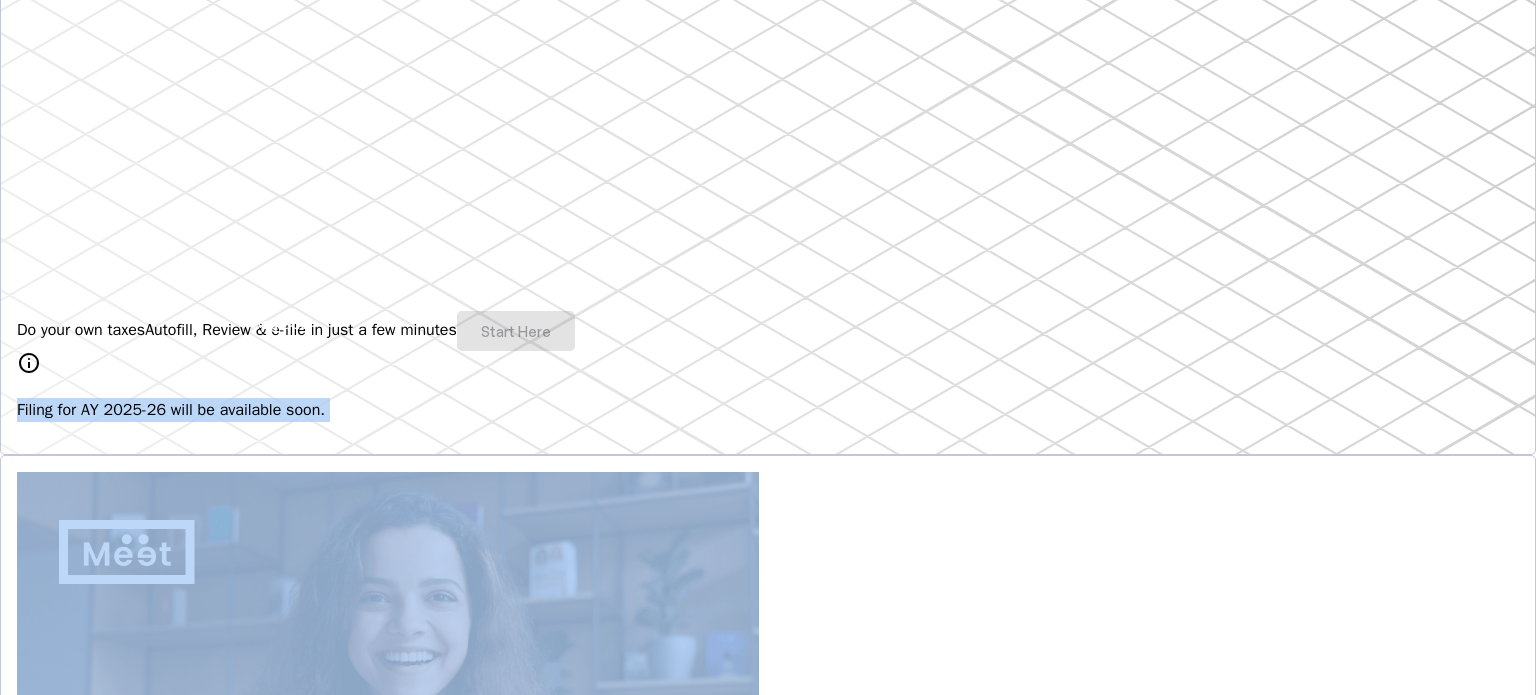 click on "Filing for AY 2025-26 will be available soon." at bounding box center [768, 410] 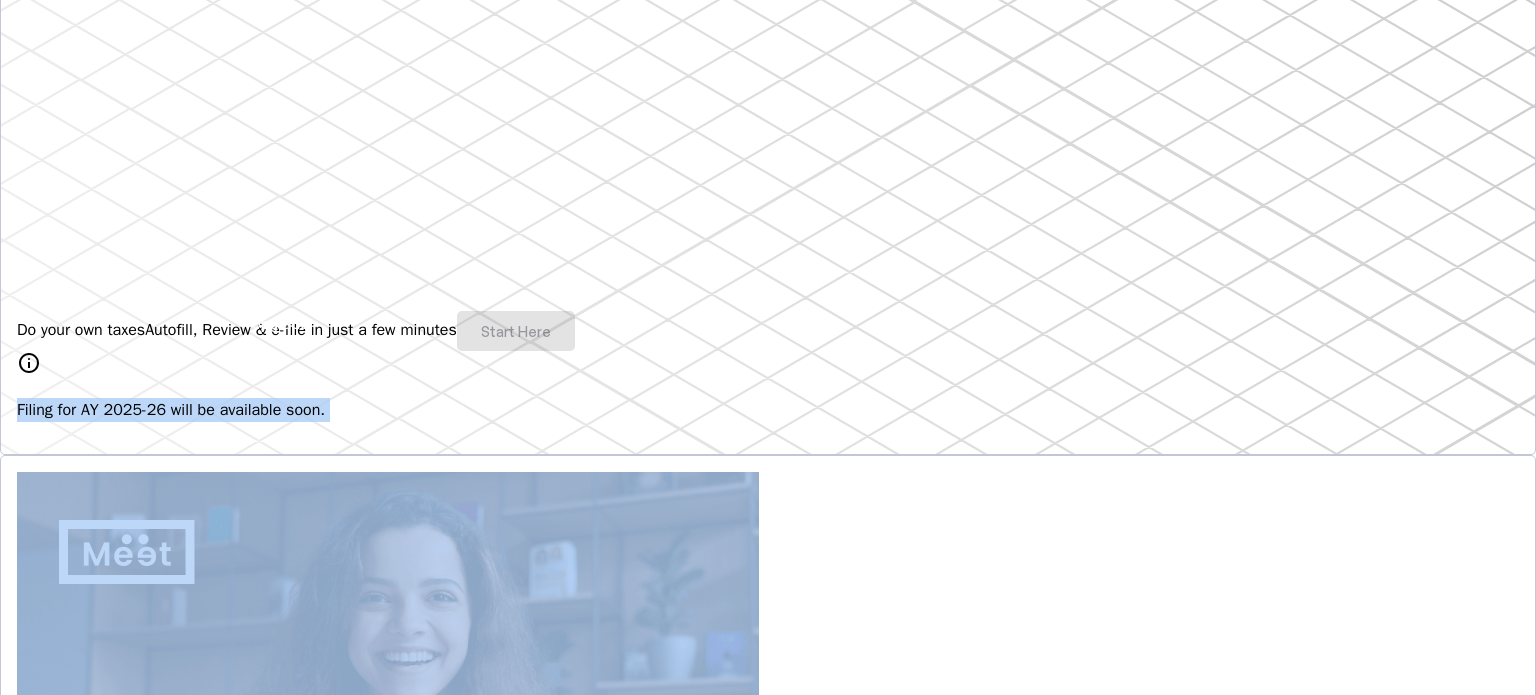 click on "Do your own taxes   Autofill, Review & e-file in just a few minutes   Start Here  info Filing for AY 2025-26 will be available soon." at bounding box center [768, 207] 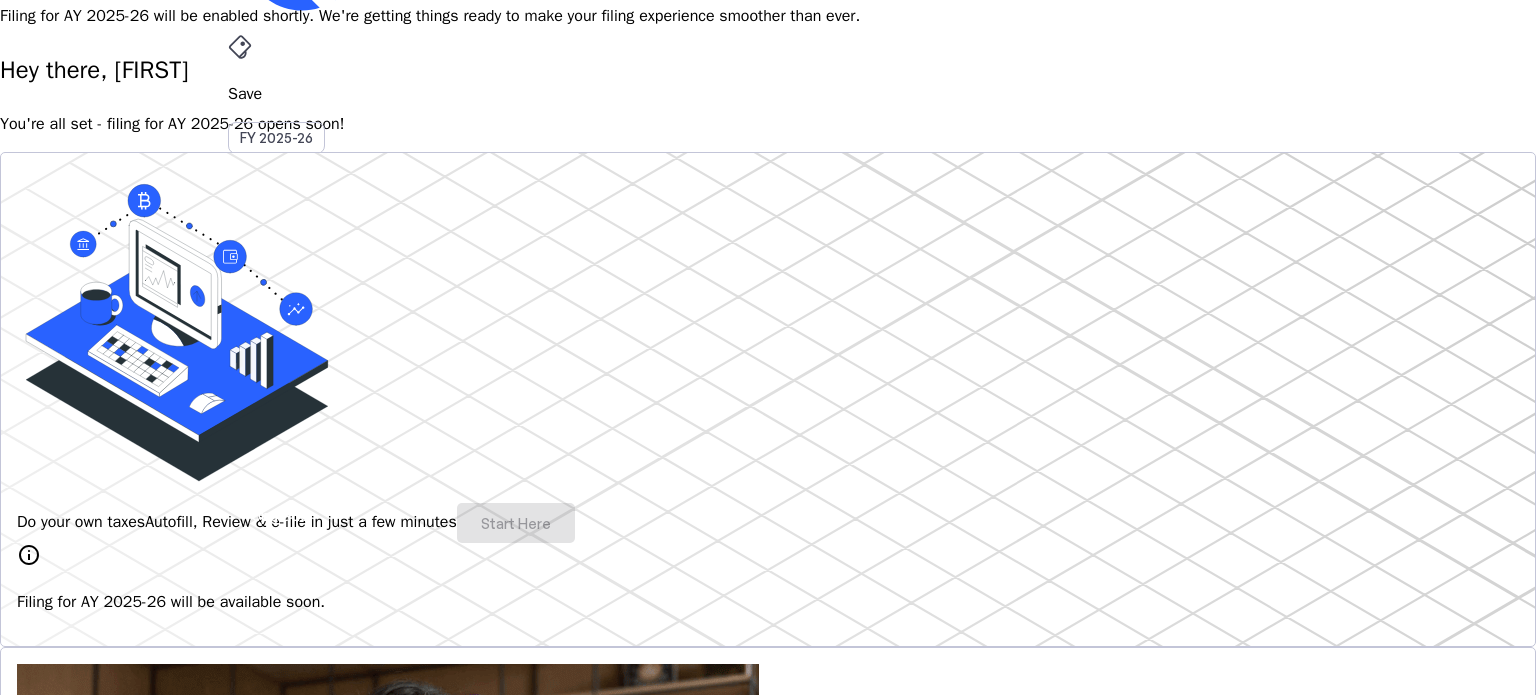 scroll, scrollTop: 0, scrollLeft: 0, axis: both 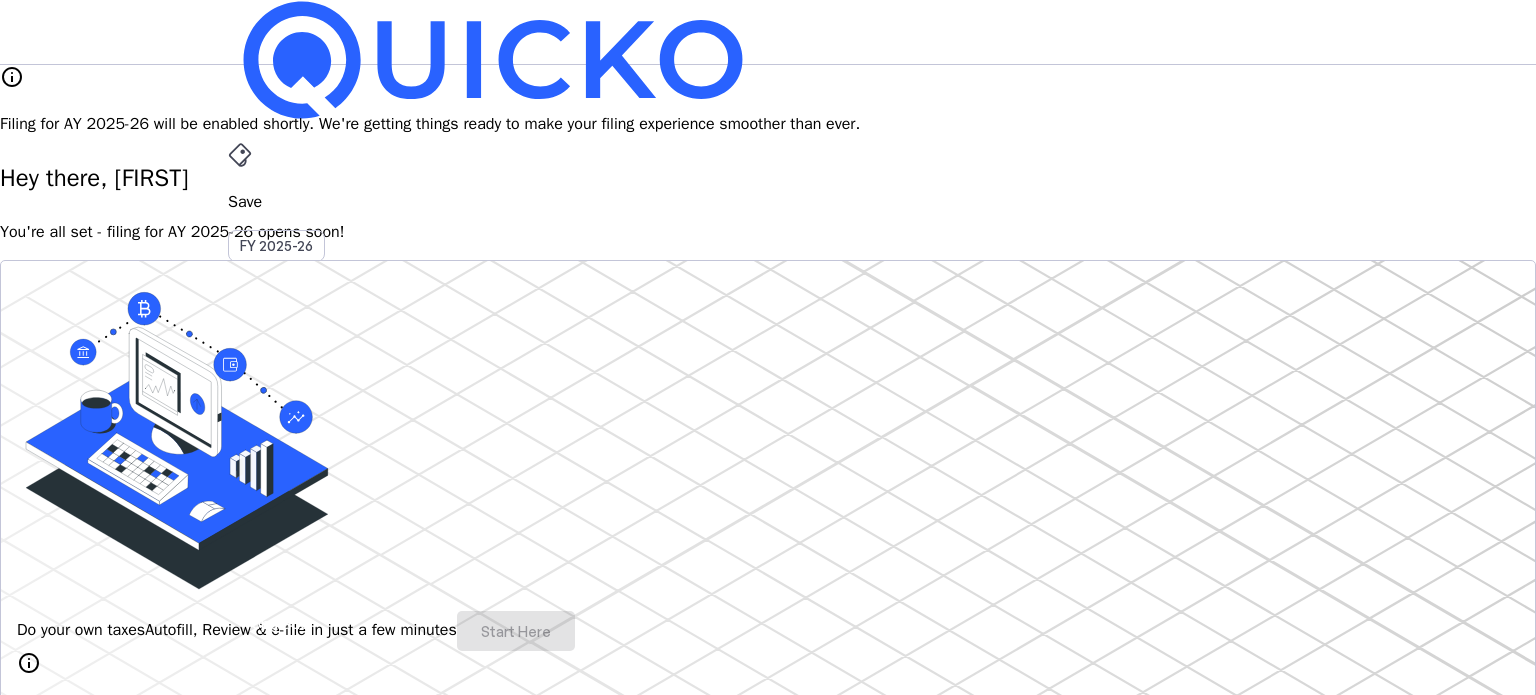 click on "You're all set - filing for AY 2025-26 opens soon!" at bounding box center (768, 232) 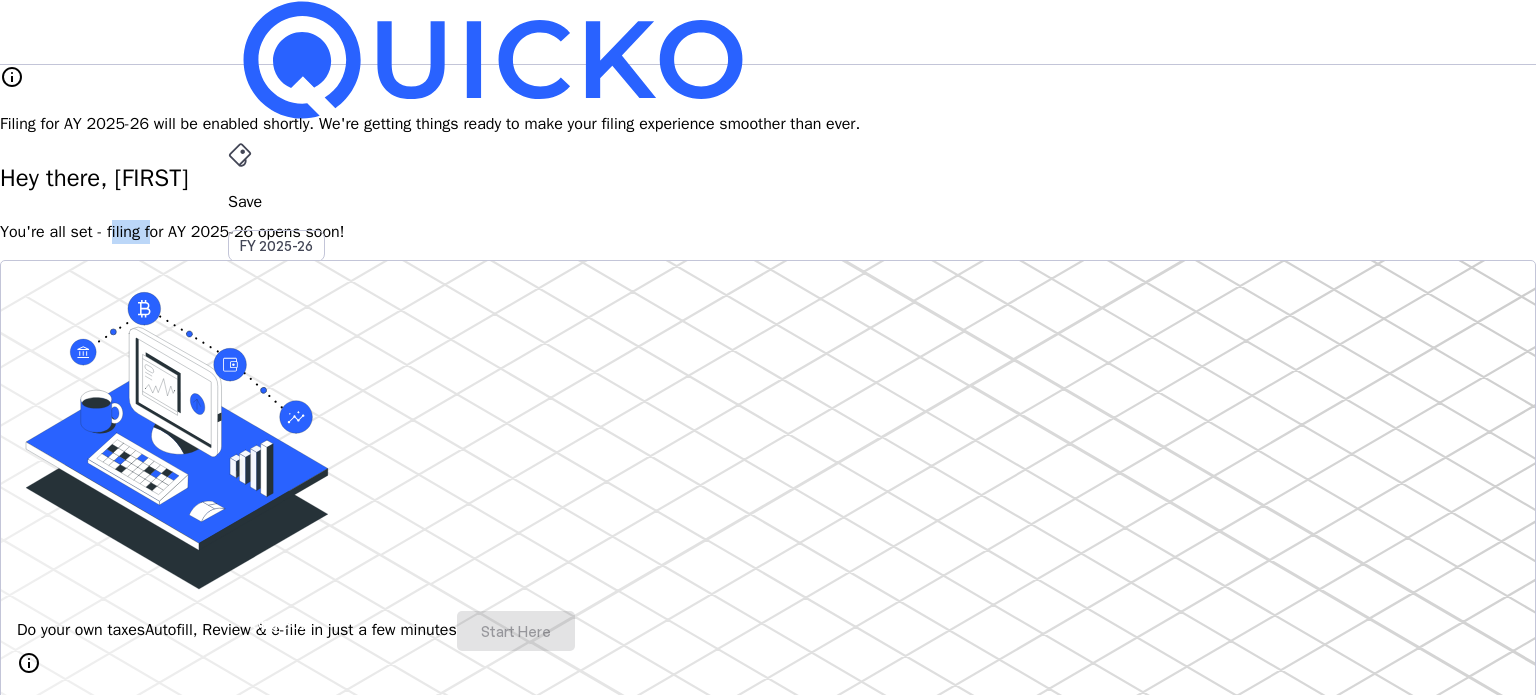 click on "You're all set - filing for AY 2025-26 opens soon!" at bounding box center [768, 232] 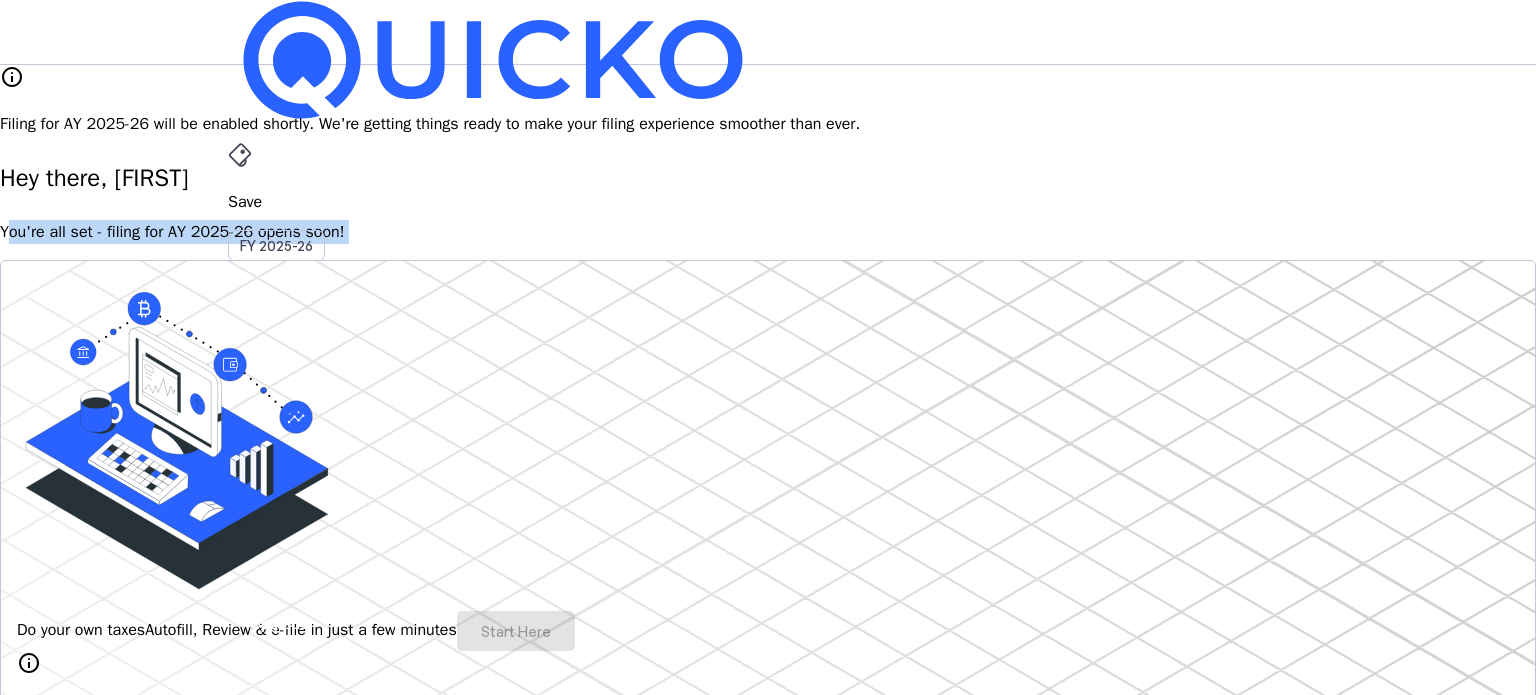 click on "You're all set - filing for AY 2025-26 opens soon!" at bounding box center (768, 232) 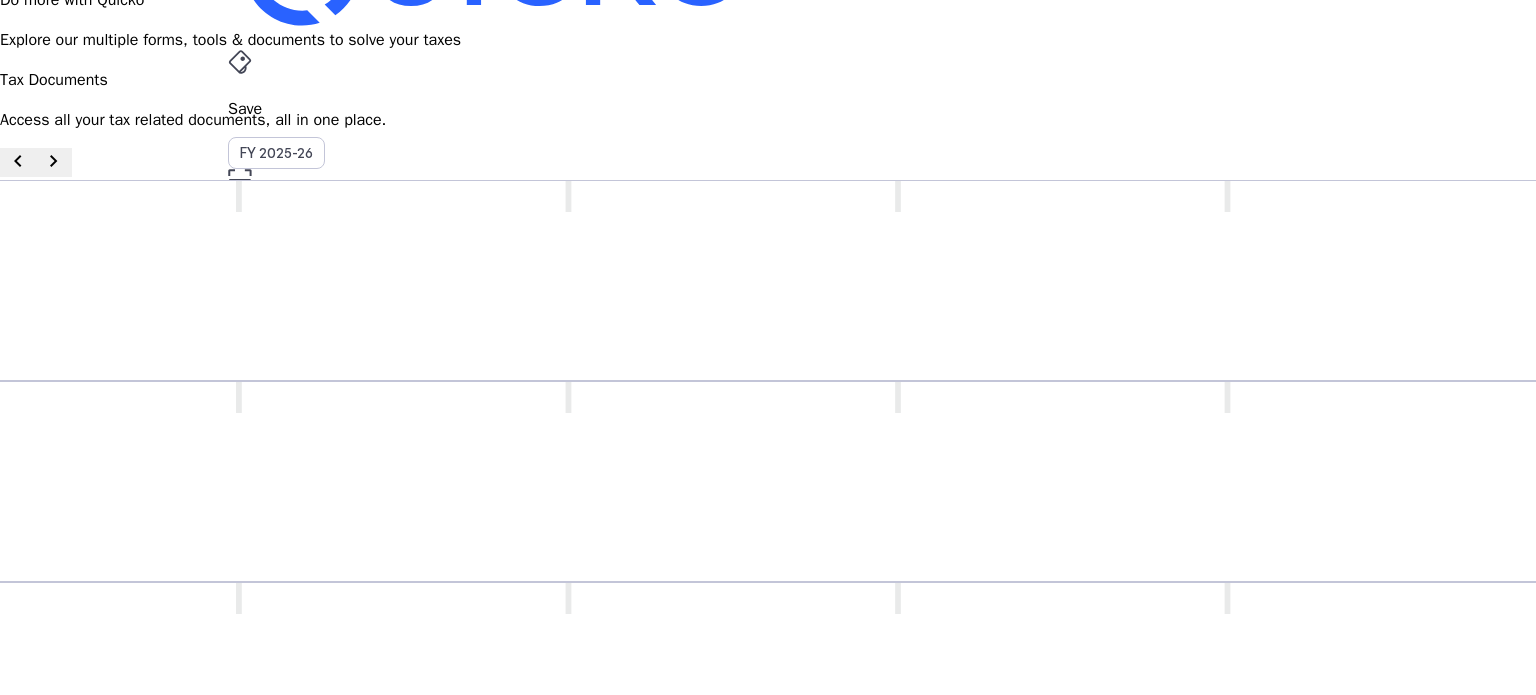scroll, scrollTop: 0, scrollLeft: 0, axis: both 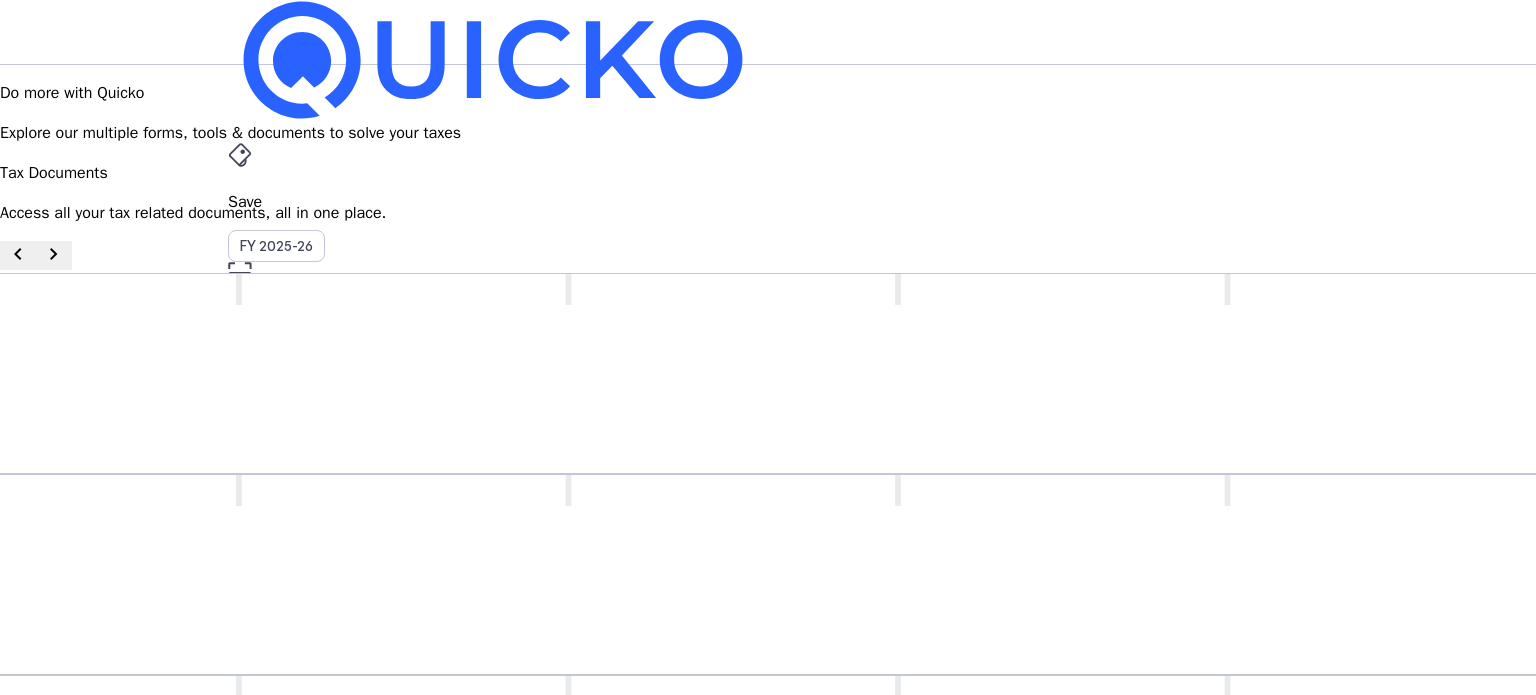 click at bounding box center (280, 623) 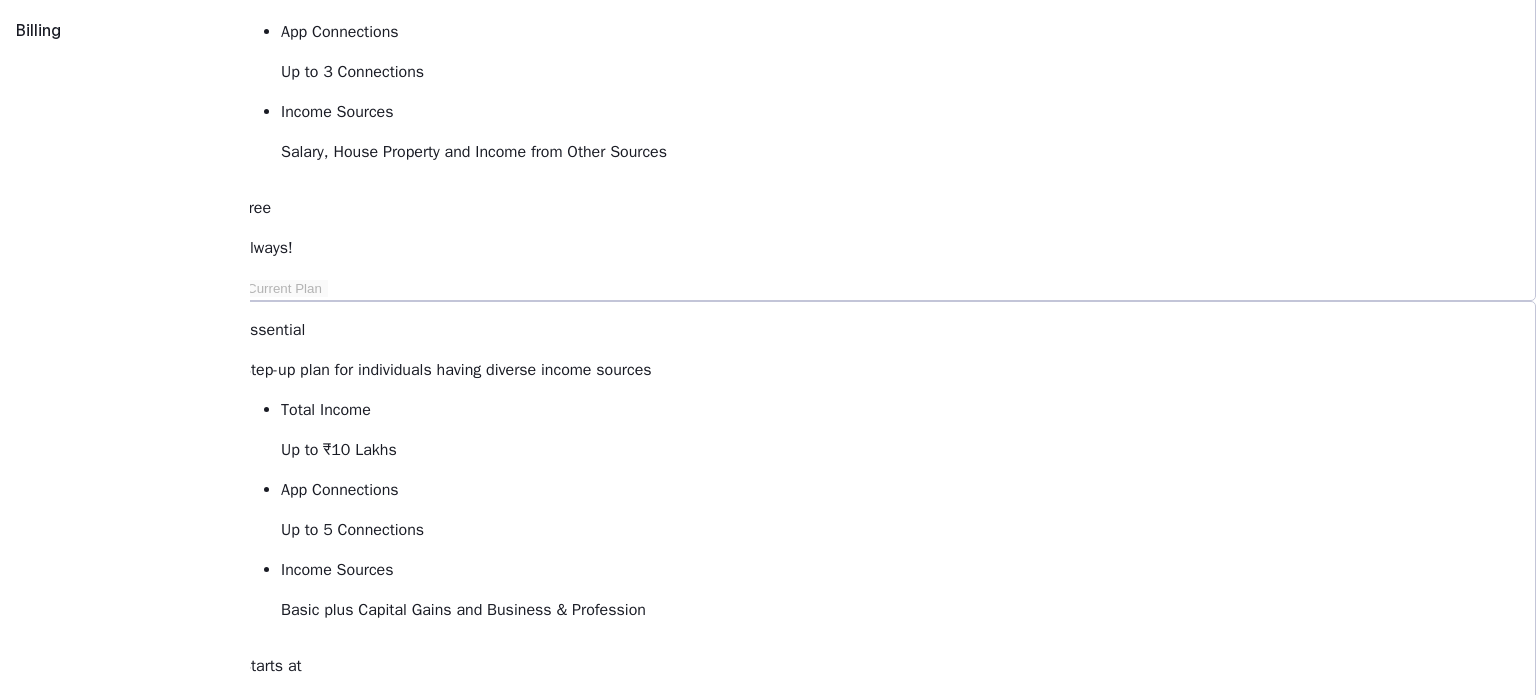 scroll, scrollTop: 668, scrollLeft: 0, axis: vertical 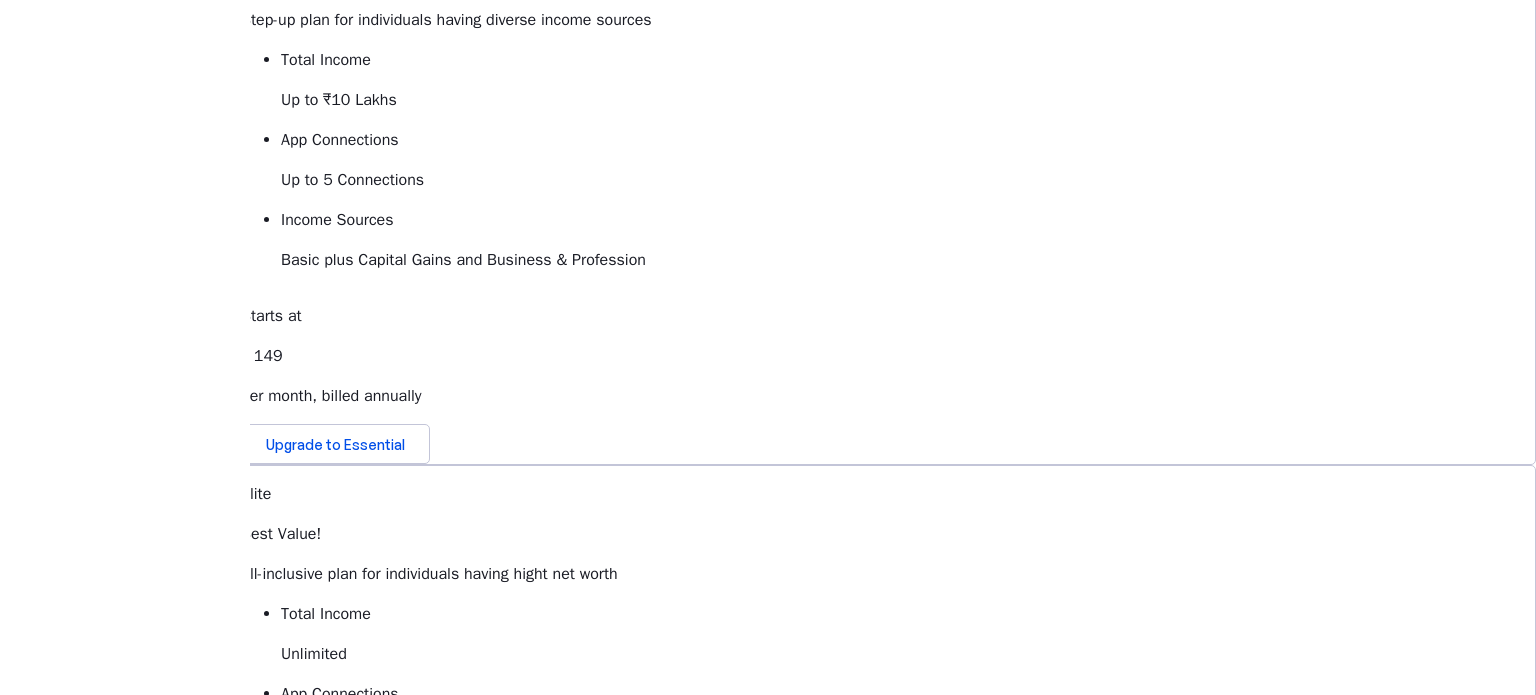 click on "What is the validity of the plan?" at bounding box center (888, 1274) 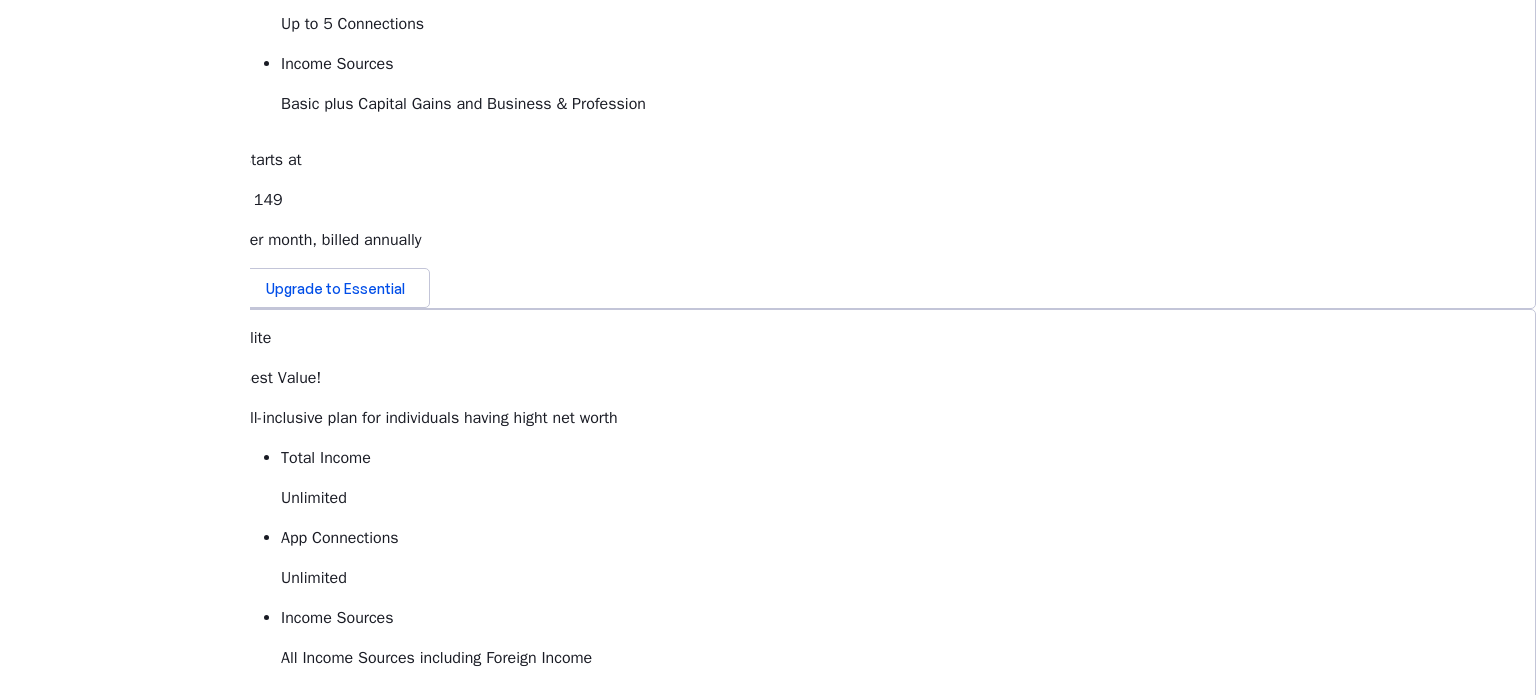 click on "What payments methods are supported?  expand_more" at bounding box center [888, 1141] 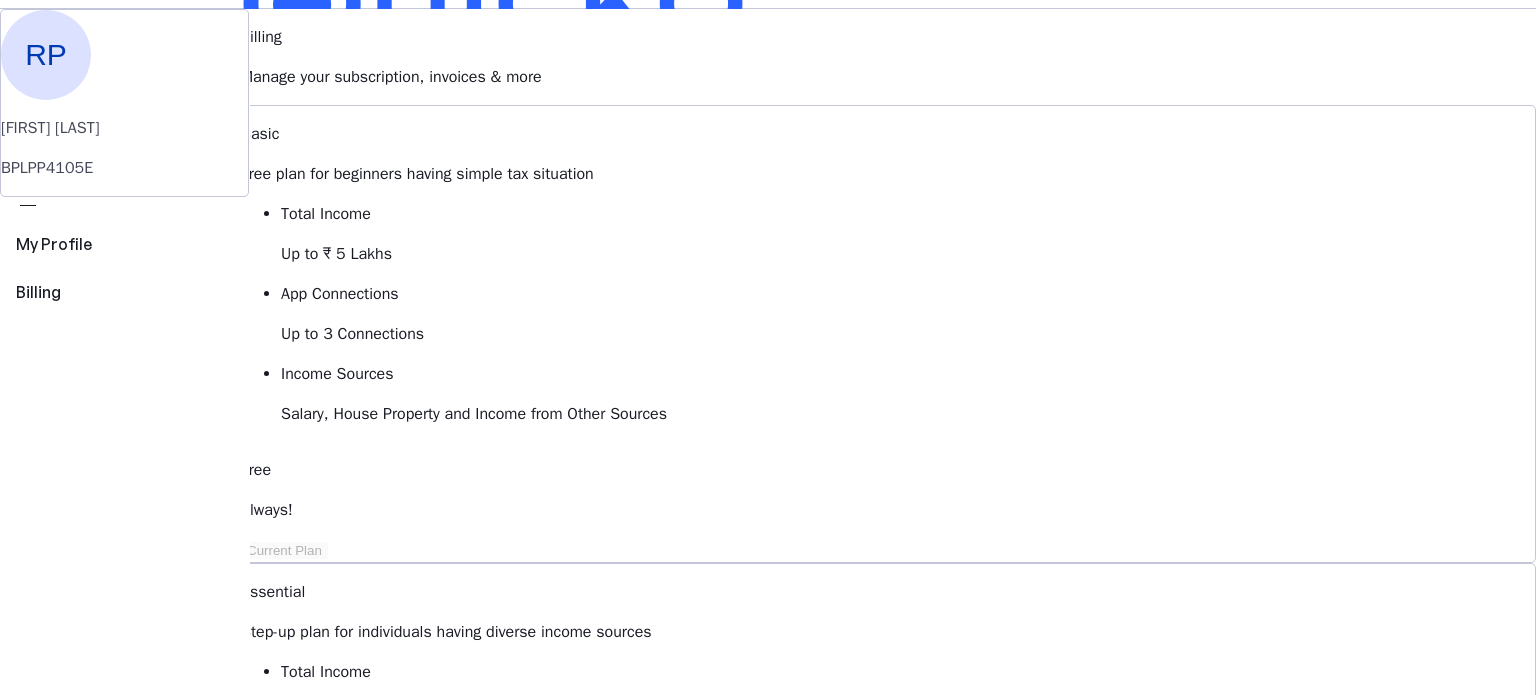 scroll, scrollTop: 0, scrollLeft: 0, axis: both 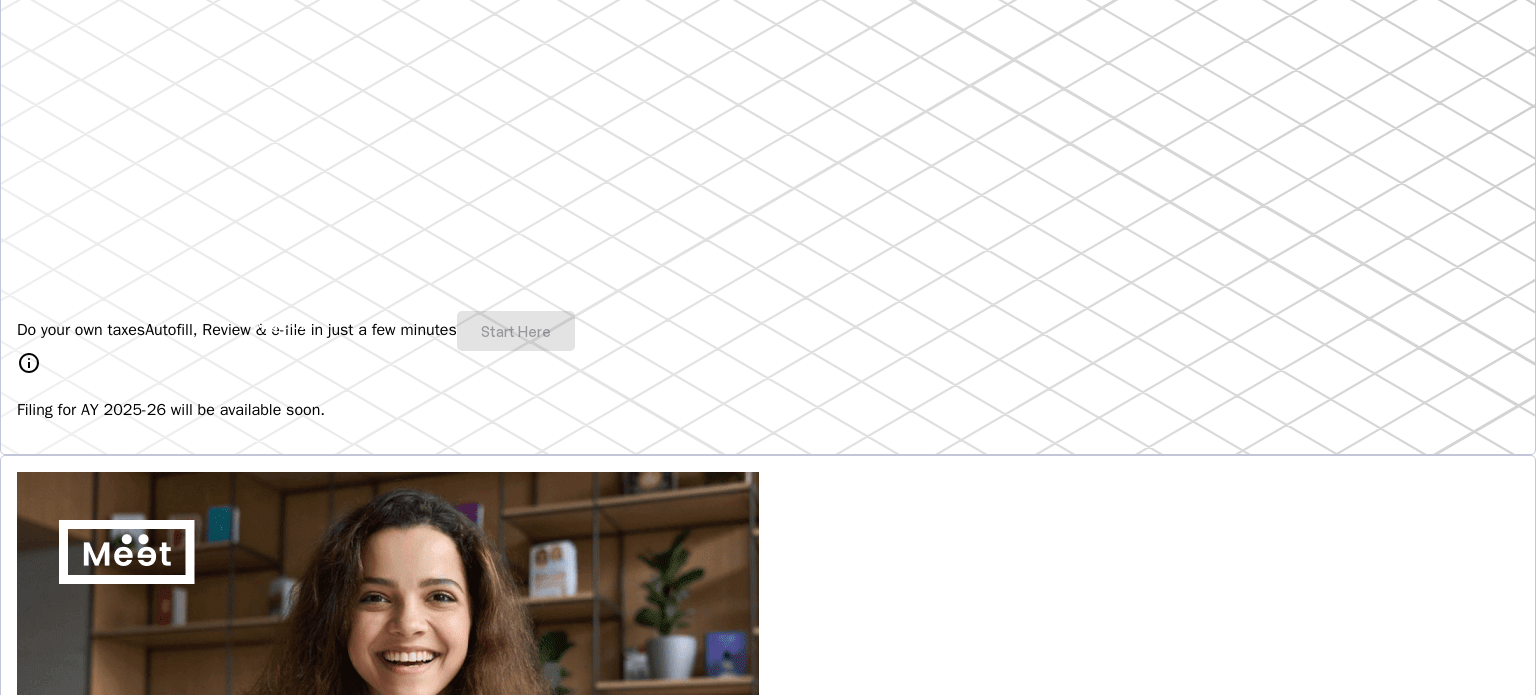click at bounding box center [67, 1050] 